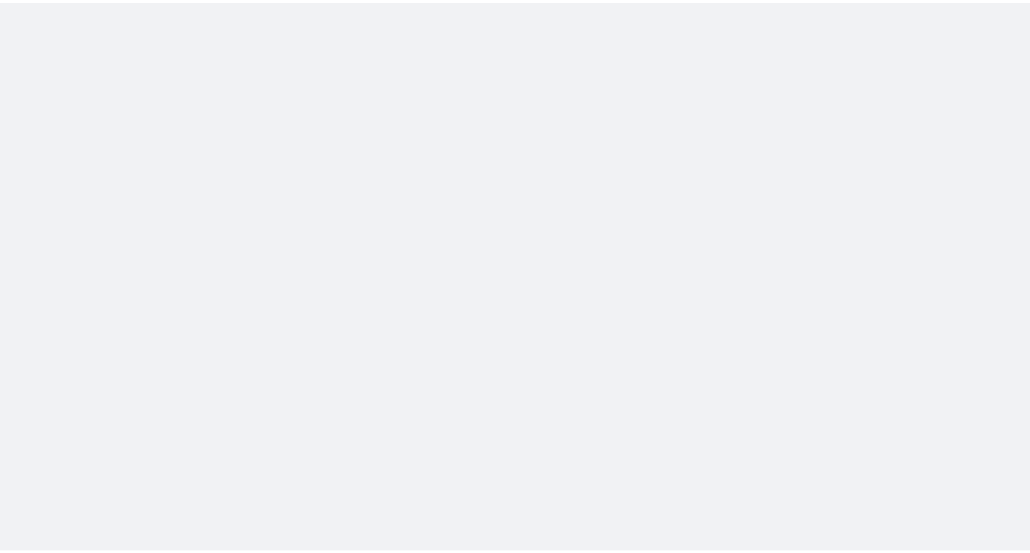 scroll, scrollTop: 0, scrollLeft: 0, axis: both 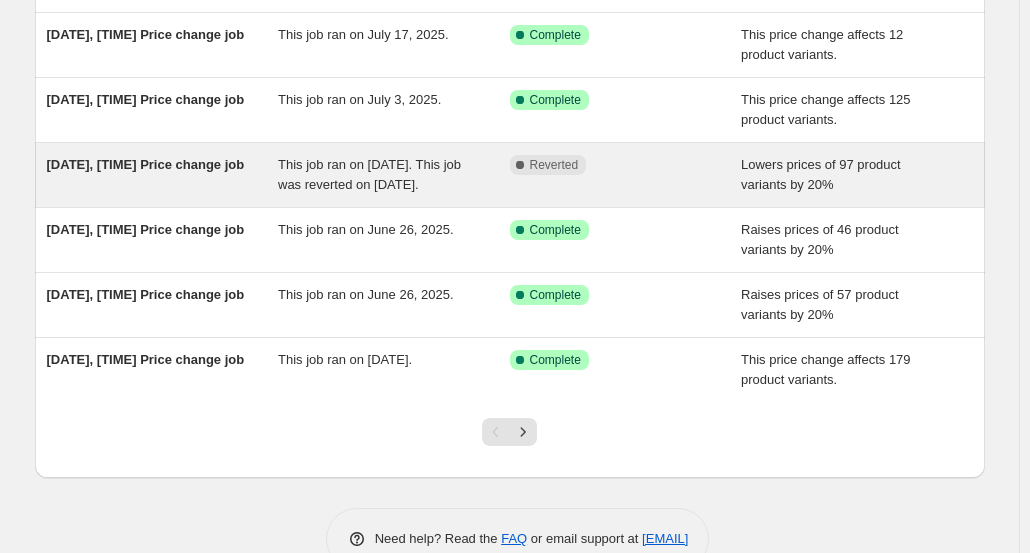 click on "[DATE], [TIME] Price change job" at bounding box center [163, 175] 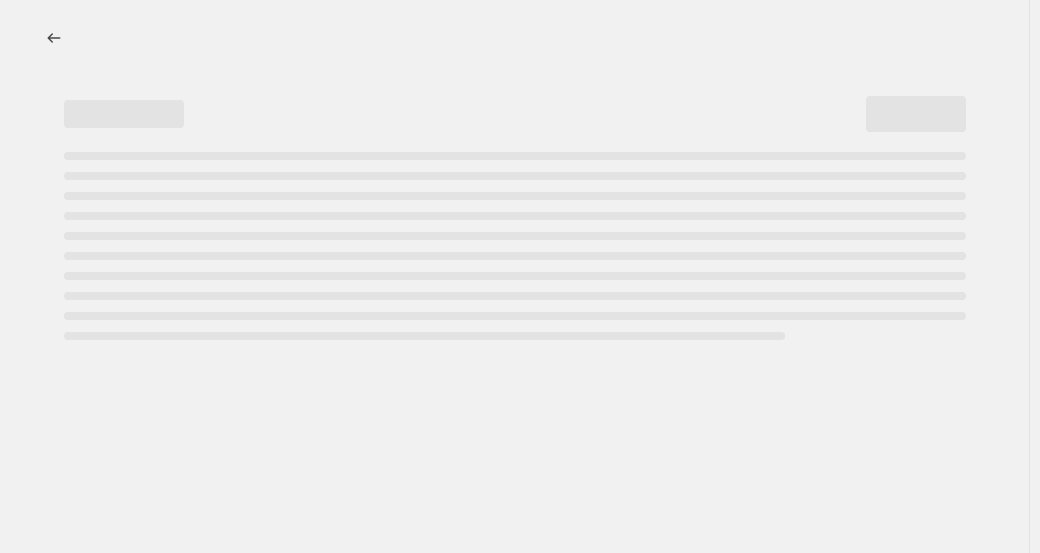 select on "percentage" 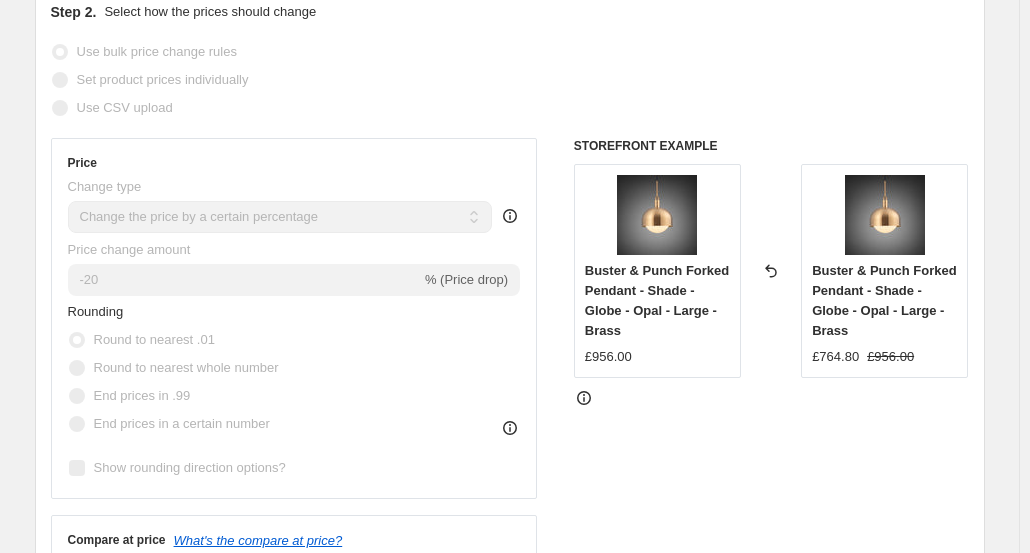 scroll, scrollTop: 0, scrollLeft: 0, axis: both 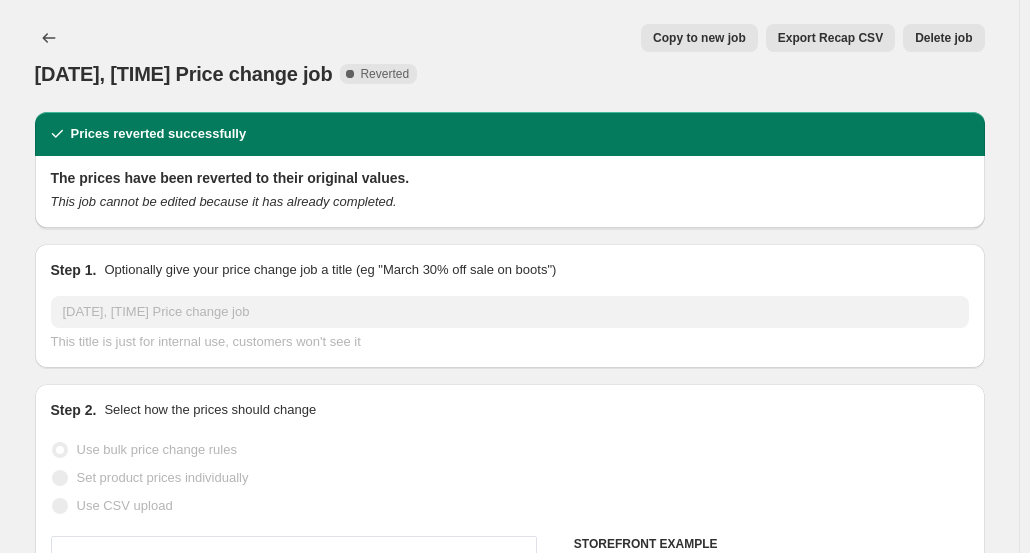 click on "[DATE], [TIME] Price change job. This page is ready [DATE], [TIME] Price change job Complete Reverted Copy to new job Export Recap CSV Delete job More actions Copy to new job Export Recap CSV Delete job" at bounding box center [510, 56] 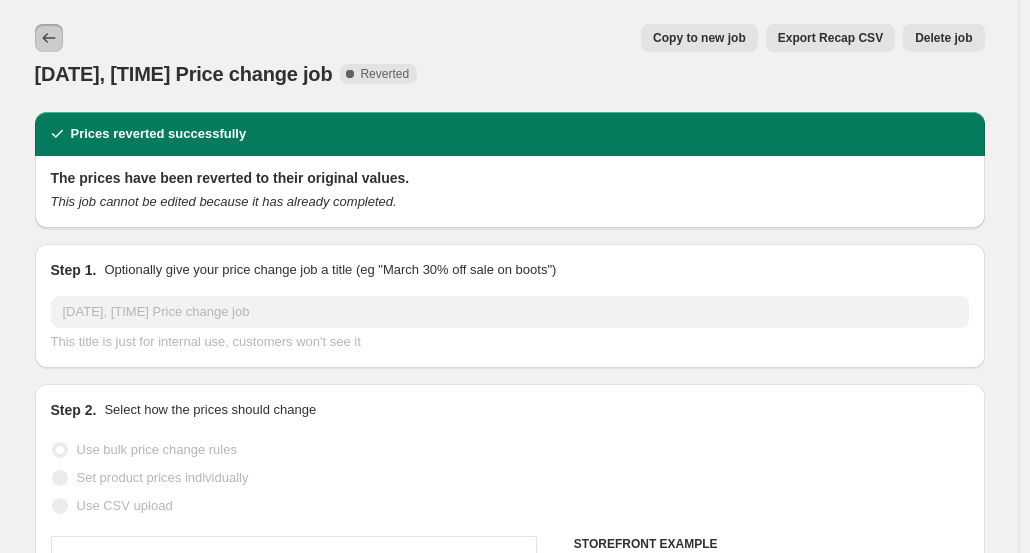 click 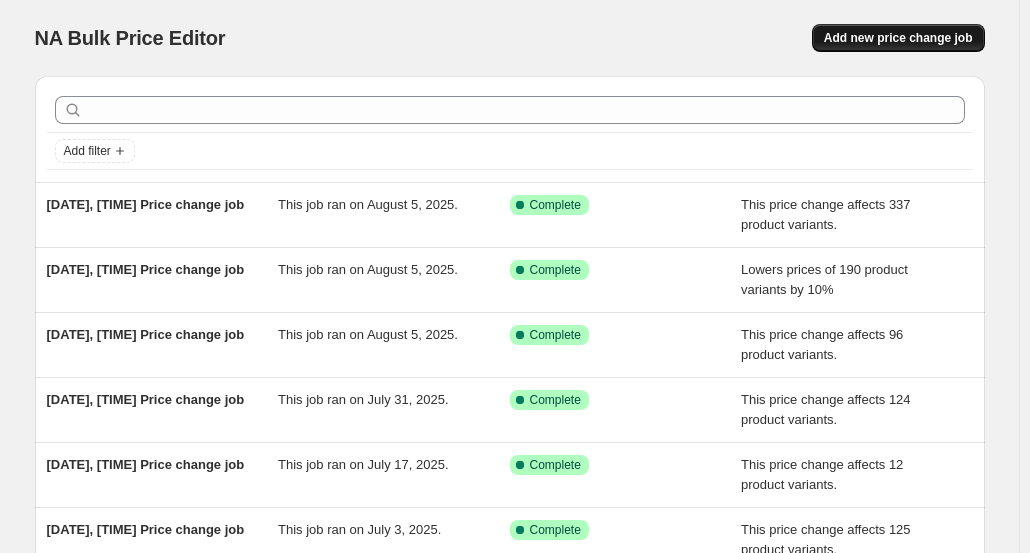 click on "Add new price change job" at bounding box center (898, 38) 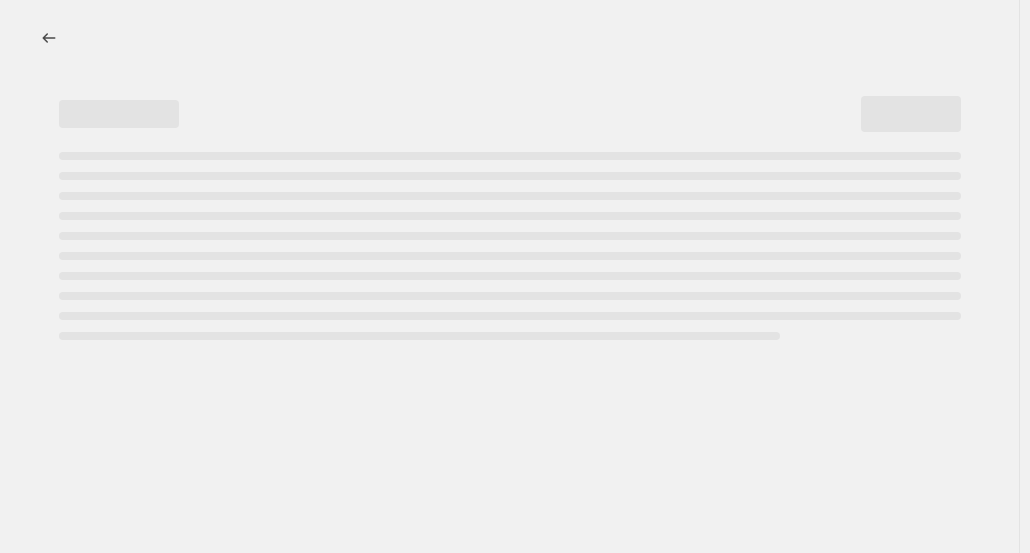 select on "percentage" 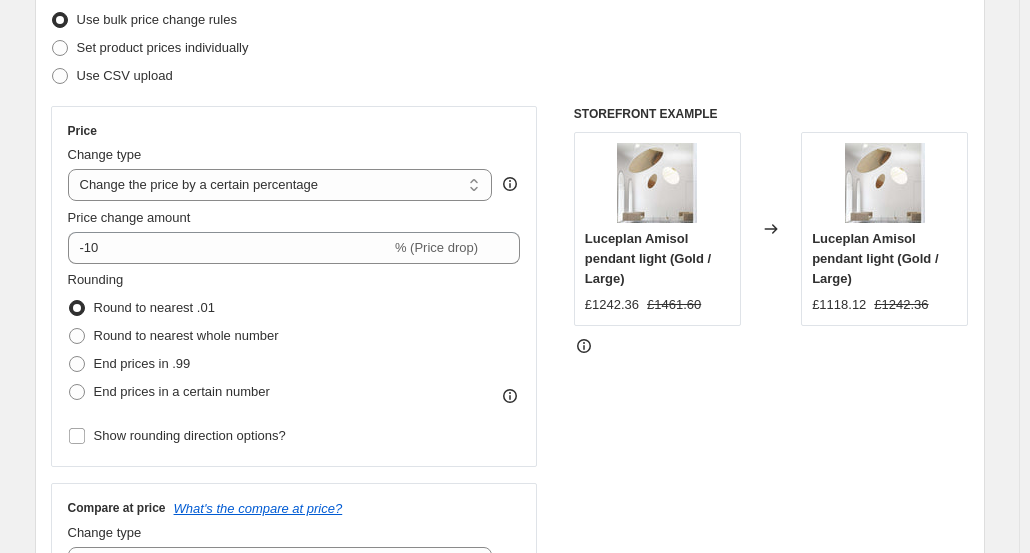 scroll, scrollTop: 280, scrollLeft: 0, axis: vertical 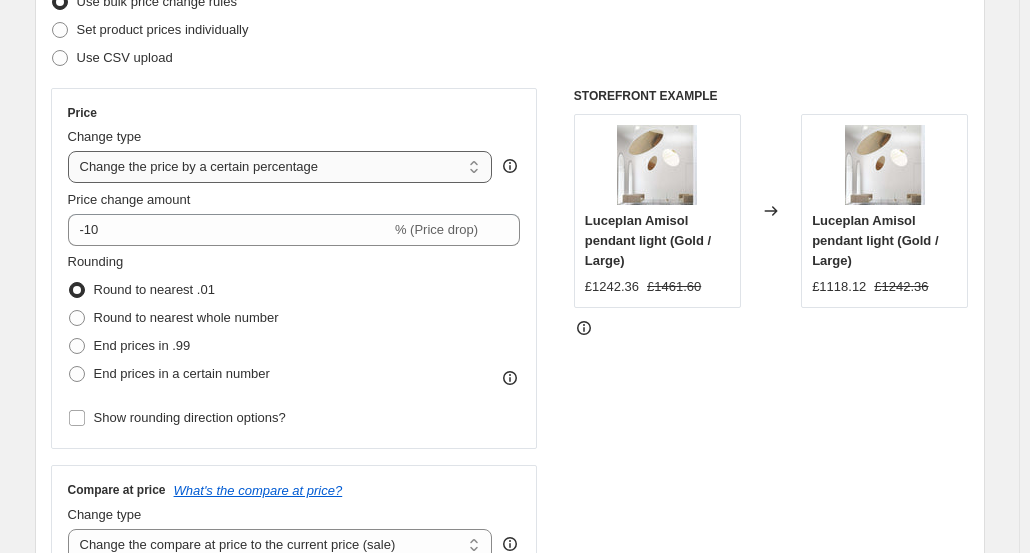 click on "Change the price to a certain amount Change the price by a certain amount Change the price by a certain percentage Change the price to the current compare at price (price before sale) Change the price by a certain amount relative to the compare at price Change the price by a certain percentage relative to the compare at price Don't change the price Change the price by a certain percentage relative to the cost per item Change price to certain cost margin" at bounding box center (280, 167) 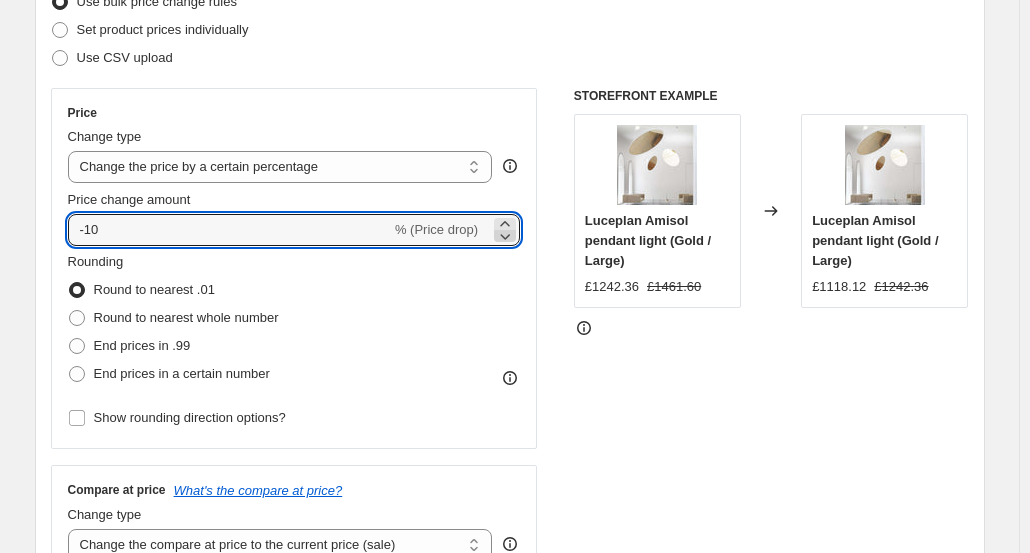 click 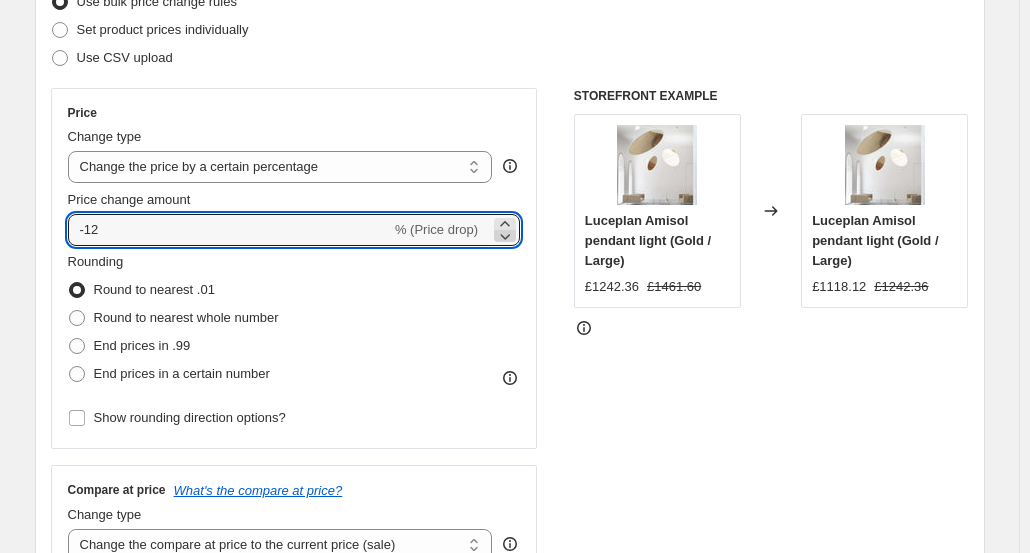 click 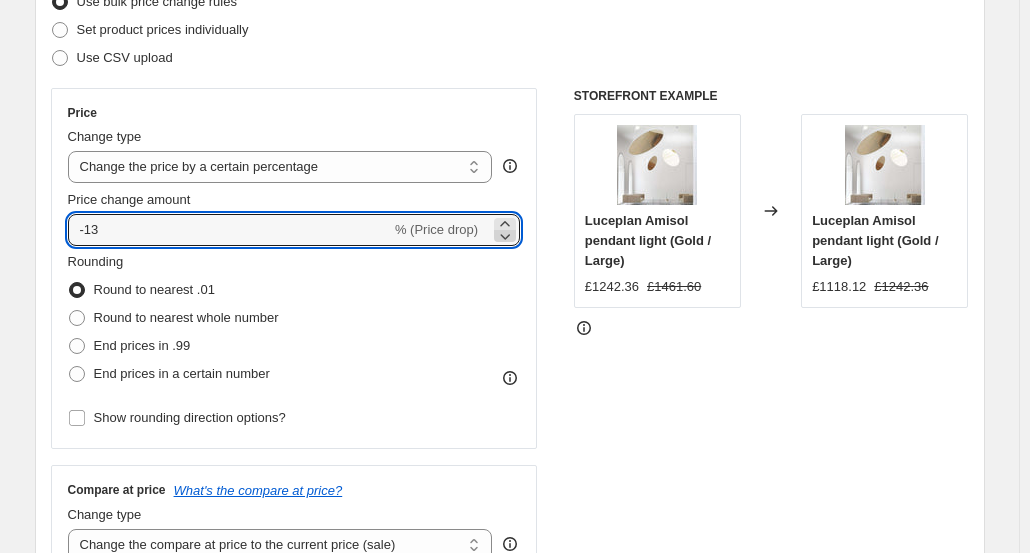 click 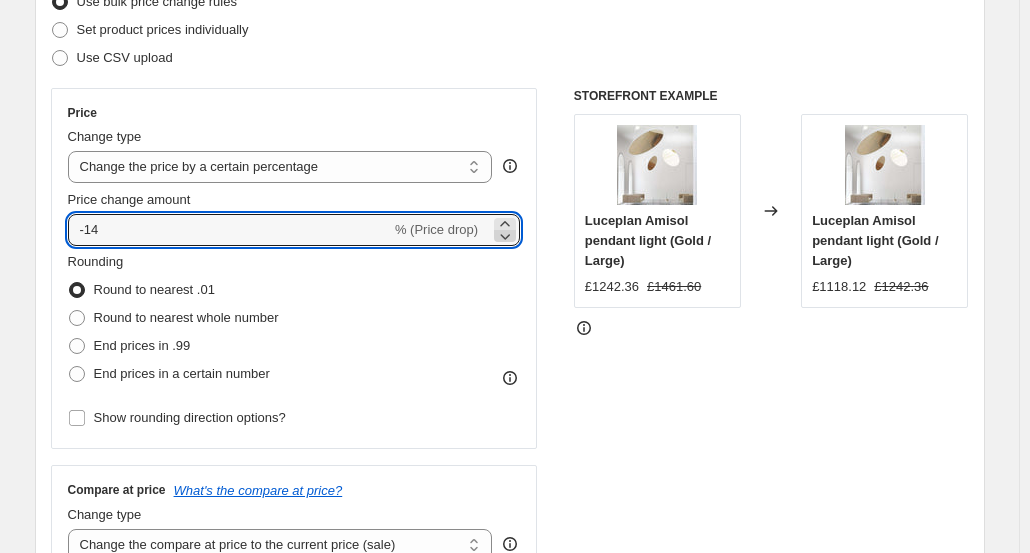 click 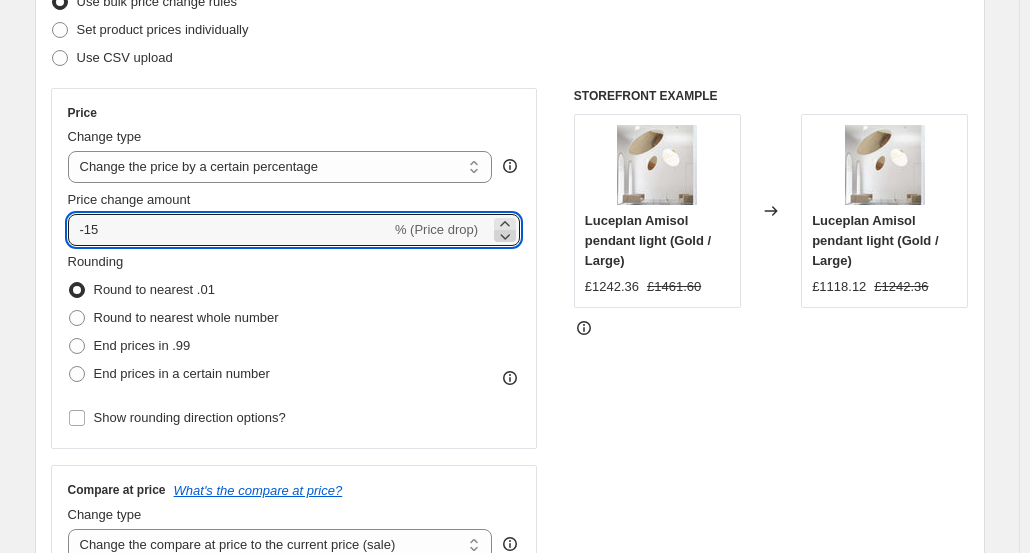 click 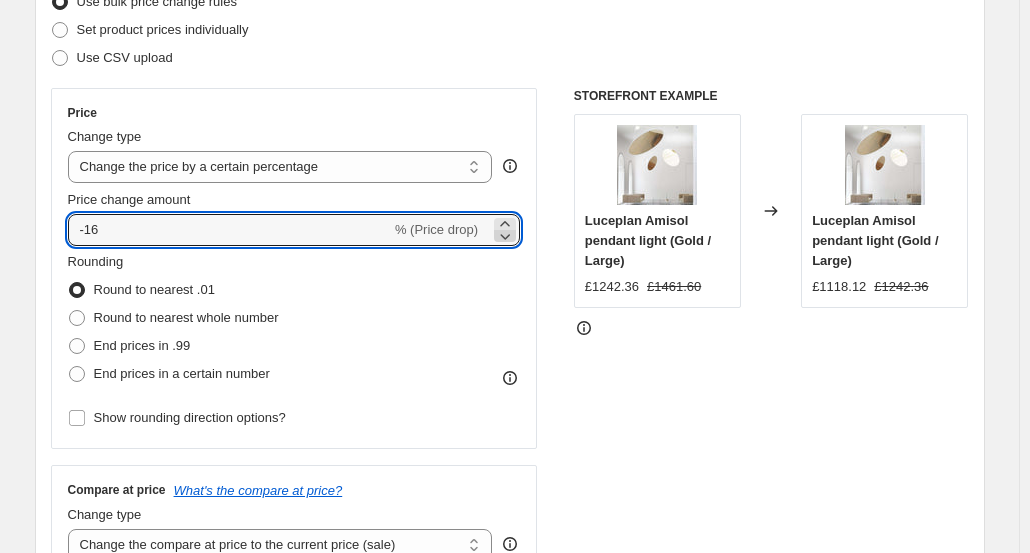 click 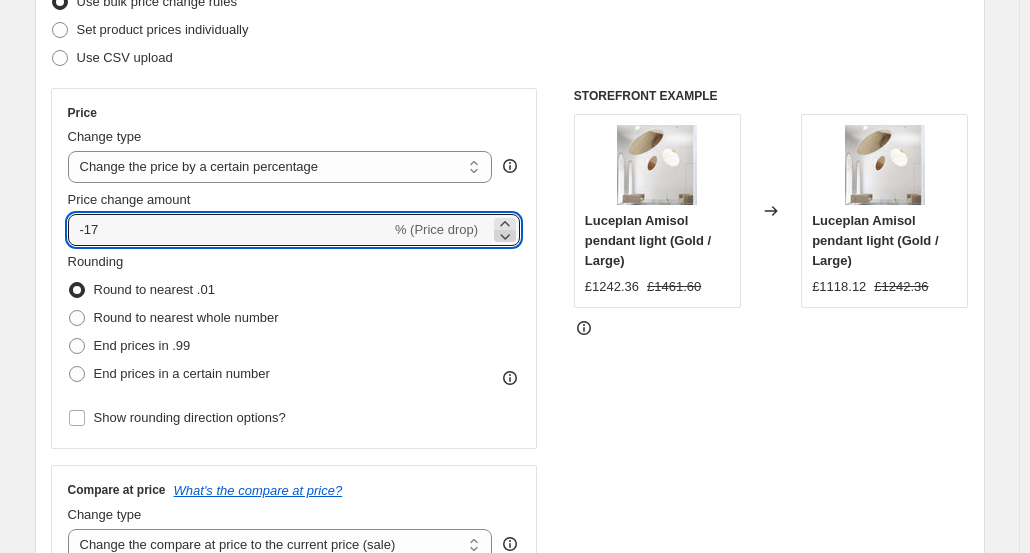 click 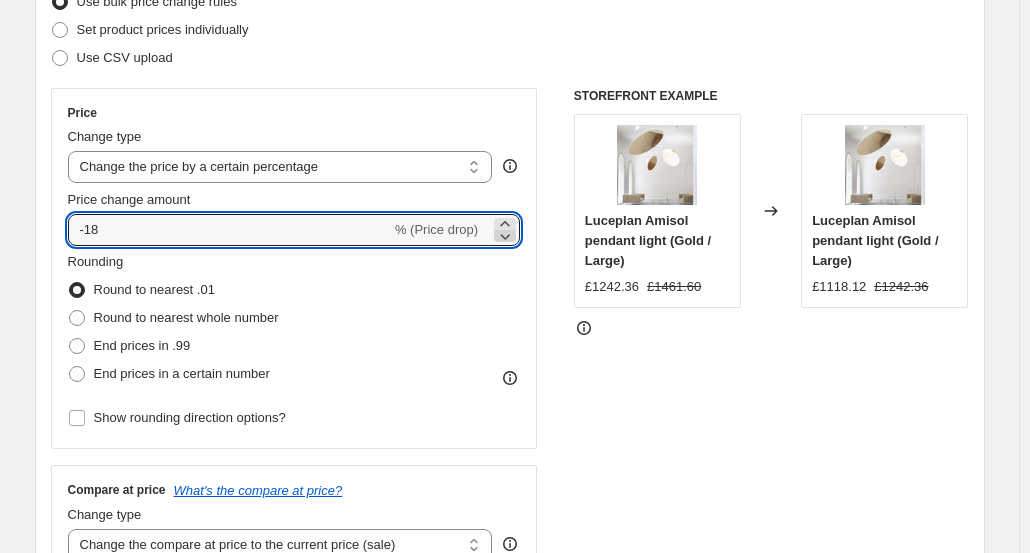 click 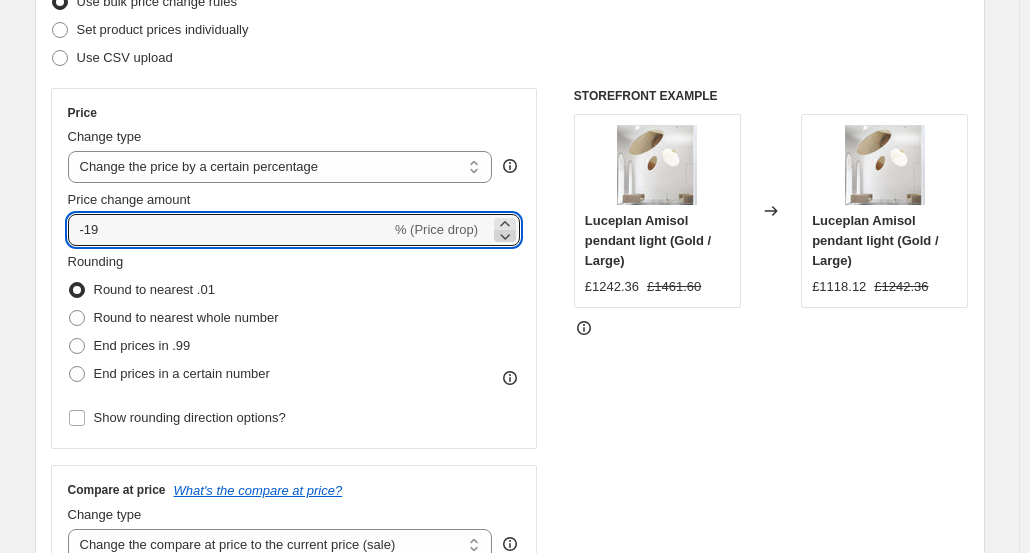 click 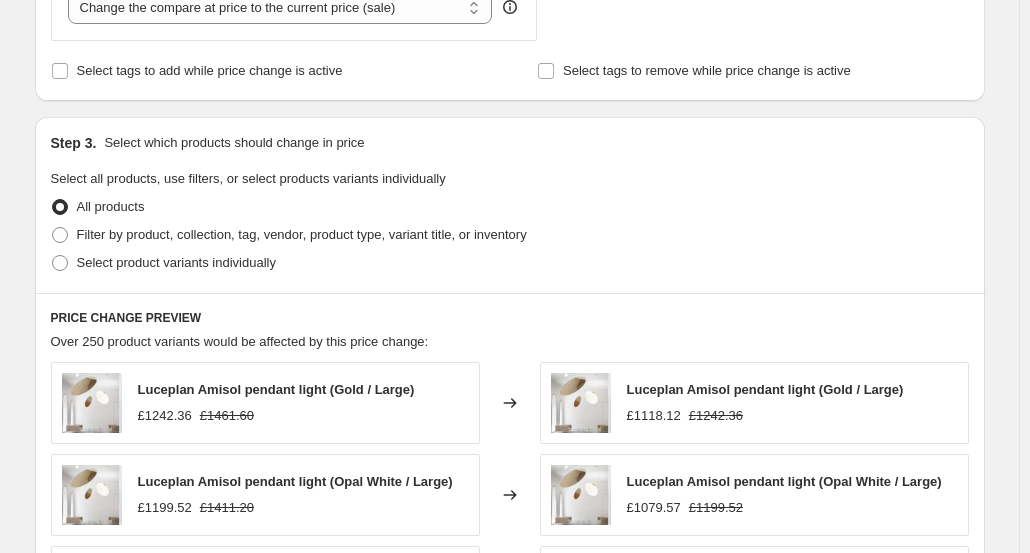 scroll, scrollTop: 822, scrollLeft: 0, axis: vertical 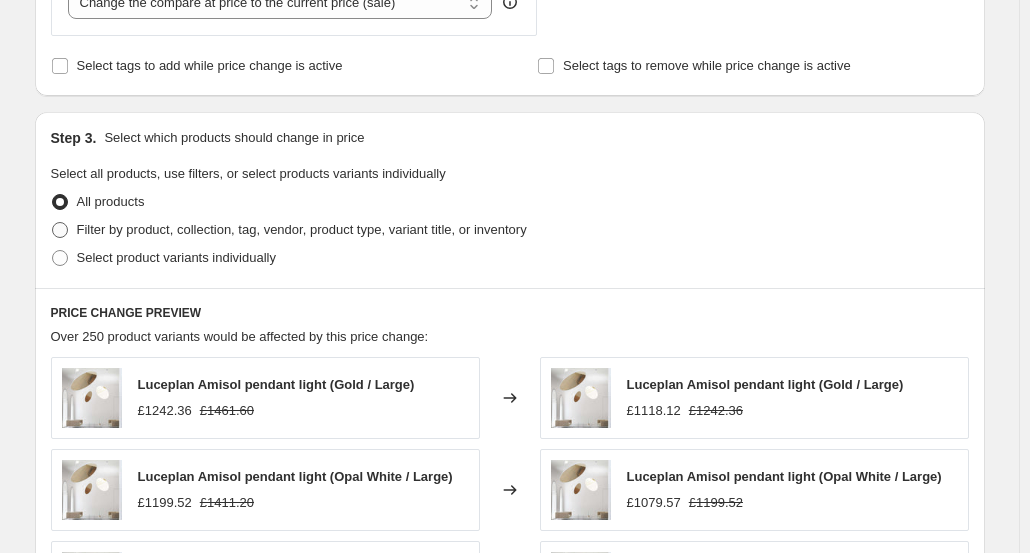 click at bounding box center [60, 230] 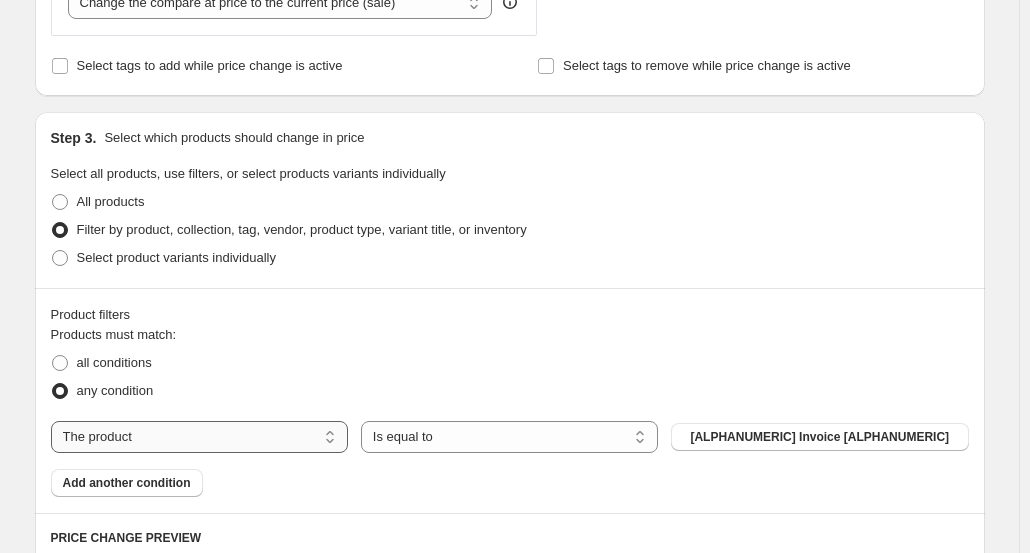 click on "The product The product's collection The product's tag The product's vendor The product's type The product's status The variant's title Inventory quantity" at bounding box center (199, 437) 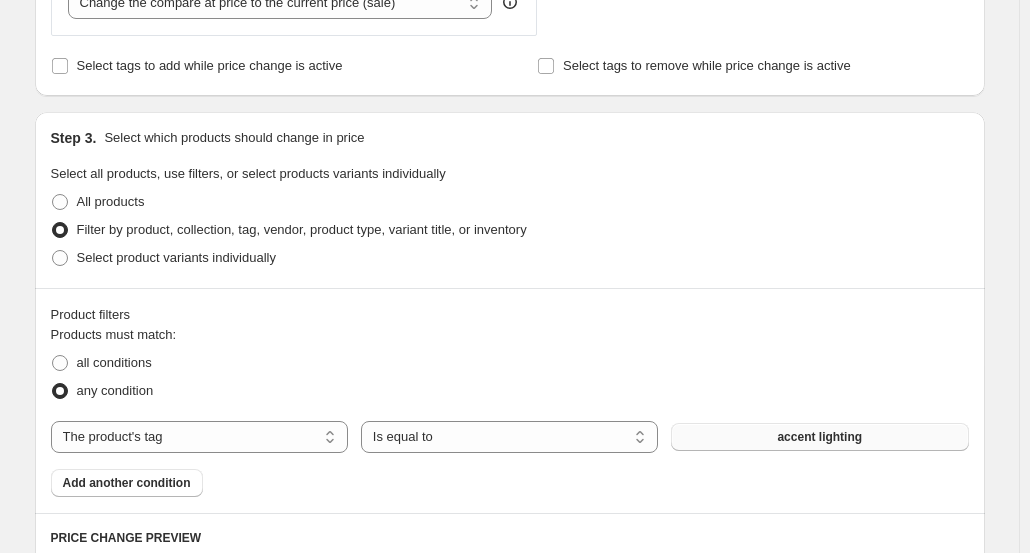click on "accent lighting" at bounding box center [819, 437] 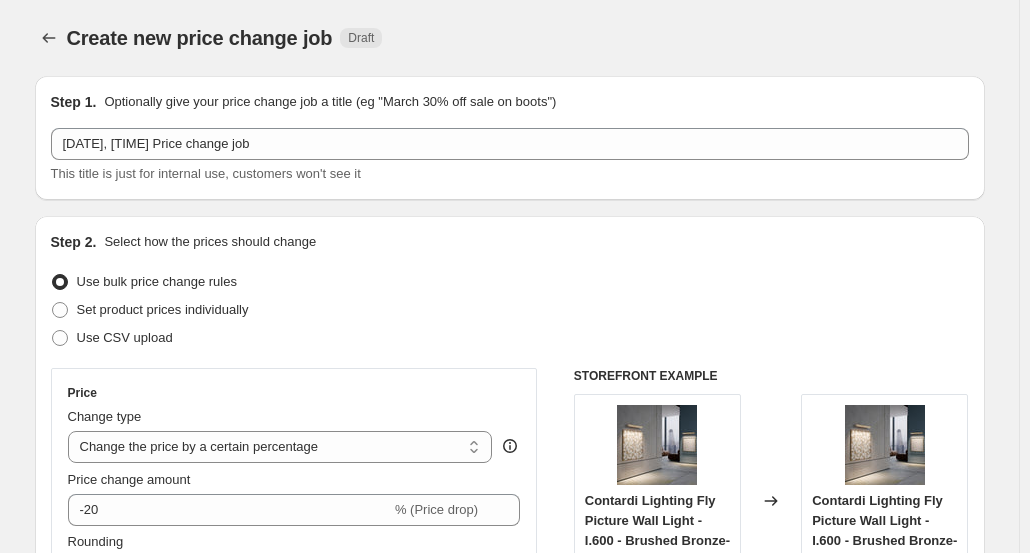 scroll, scrollTop: 822, scrollLeft: 0, axis: vertical 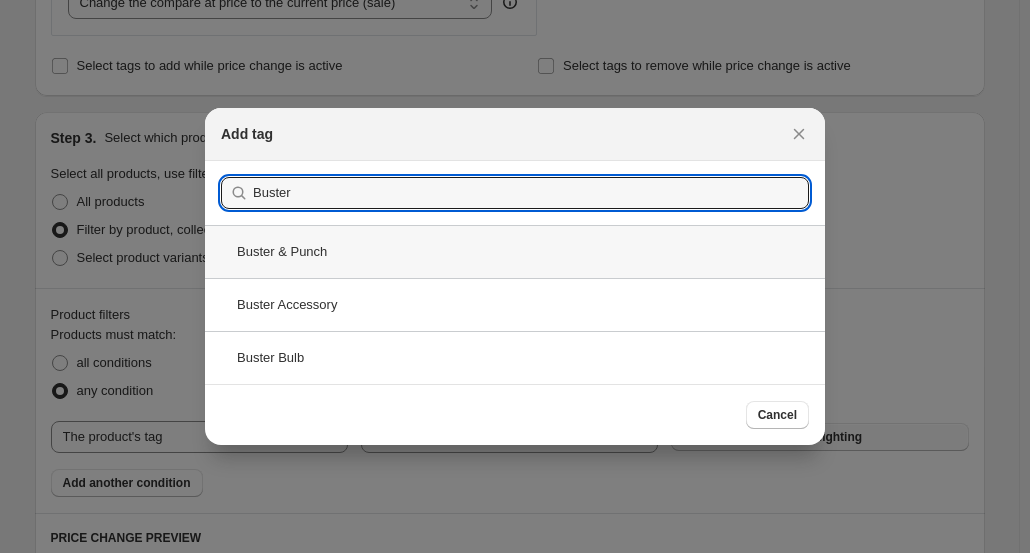 type on "Buster" 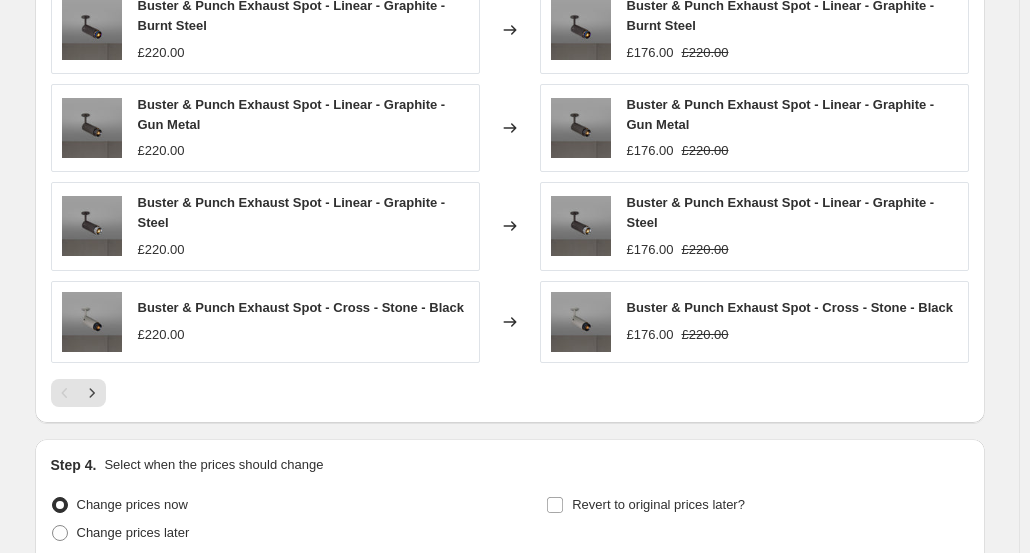 scroll, scrollTop: 1520, scrollLeft: 0, axis: vertical 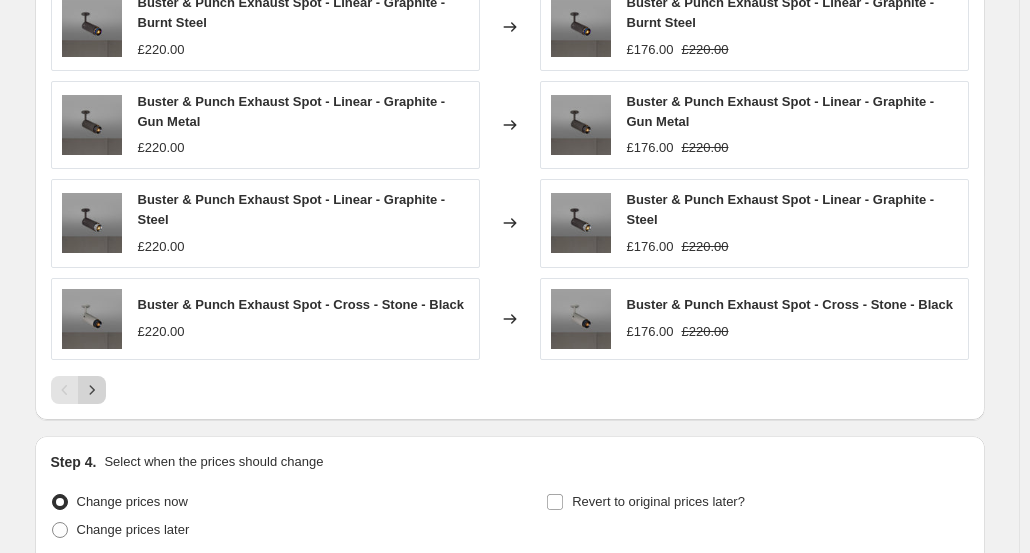 click 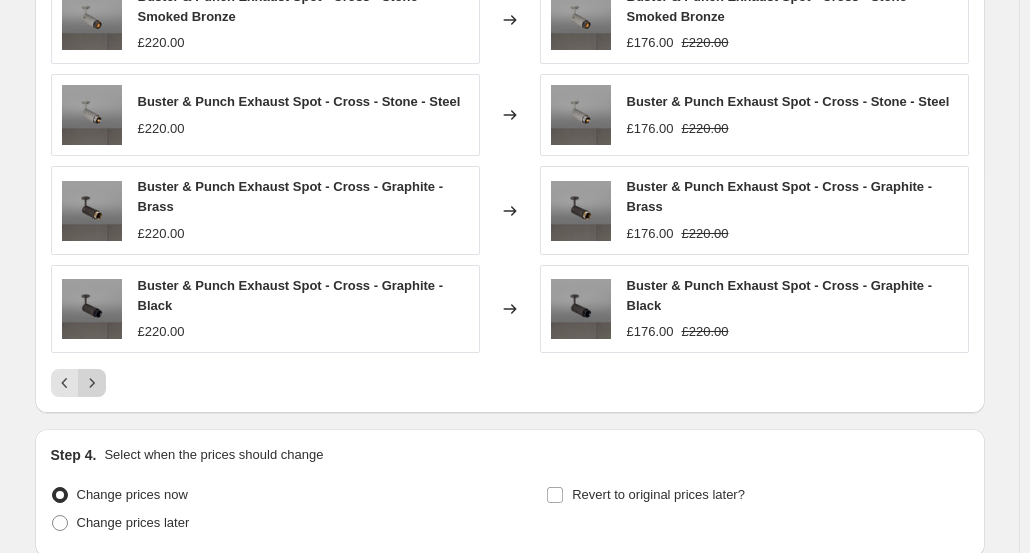 click at bounding box center (92, 383) 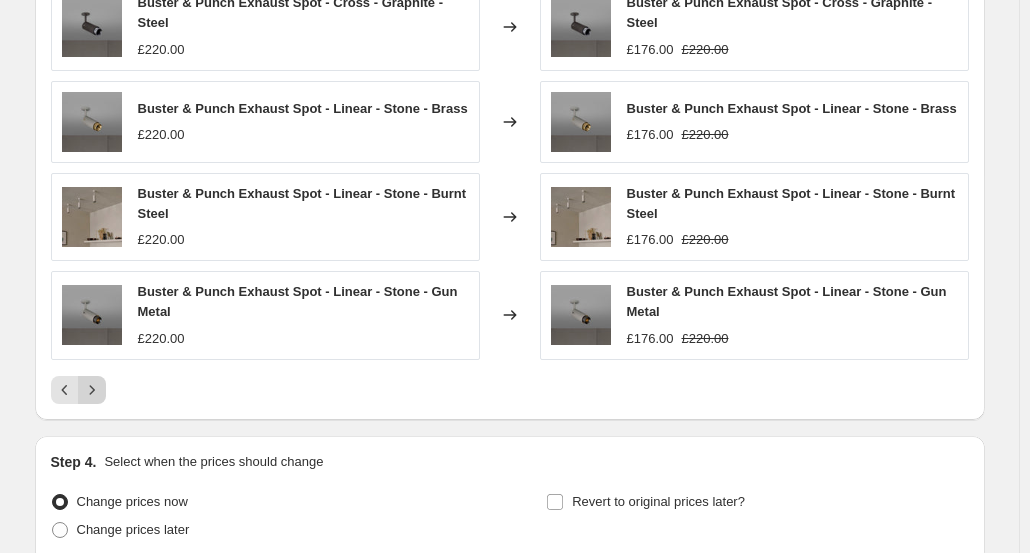 click 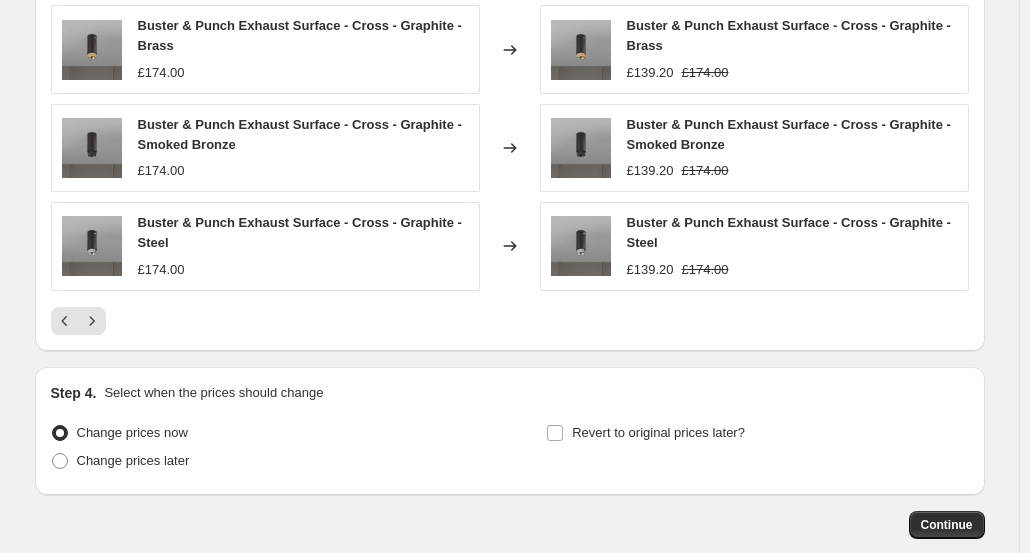 scroll, scrollTop: 1691, scrollLeft: 0, axis: vertical 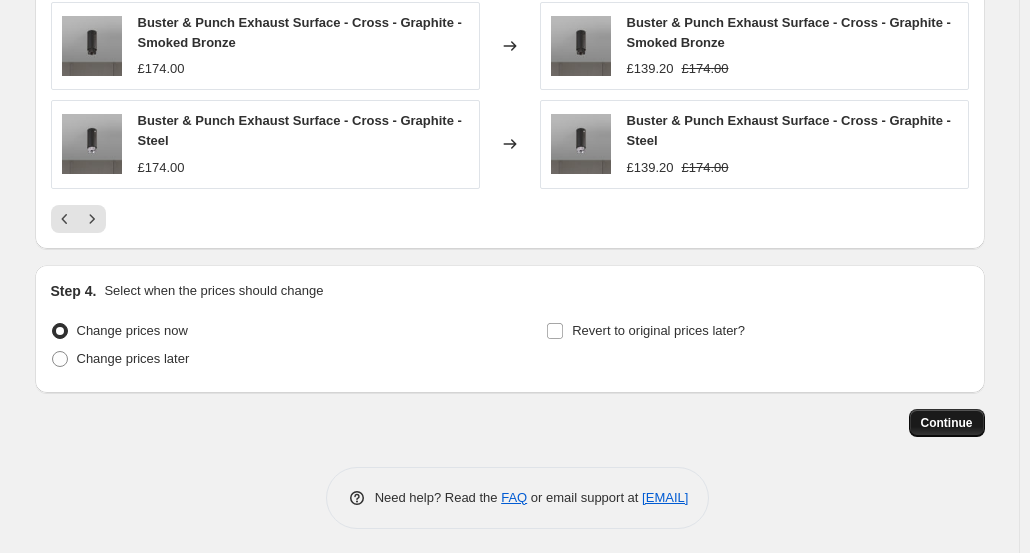 click on "Continue" at bounding box center [947, 423] 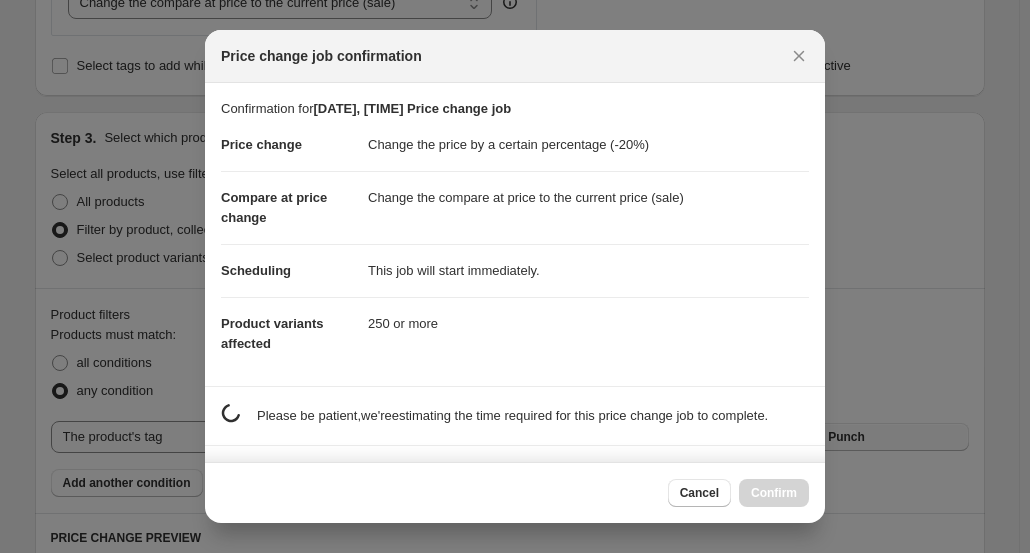 scroll, scrollTop: 1691, scrollLeft: 0, axis: vertical 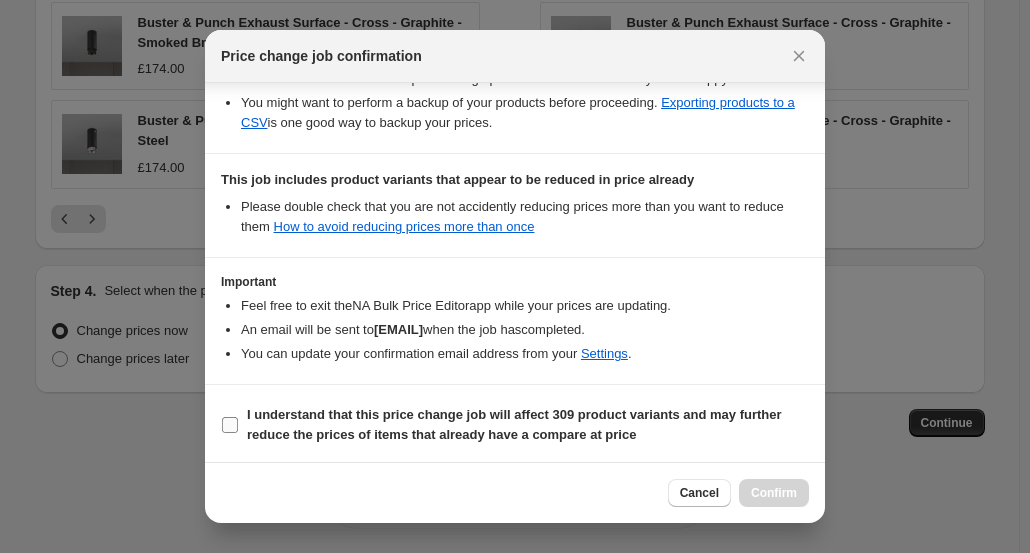click on "I understand that this price change job will affect 309 product variants and may further reduce the prices of items that already have a compare at price" at bounding box center (230, 425) 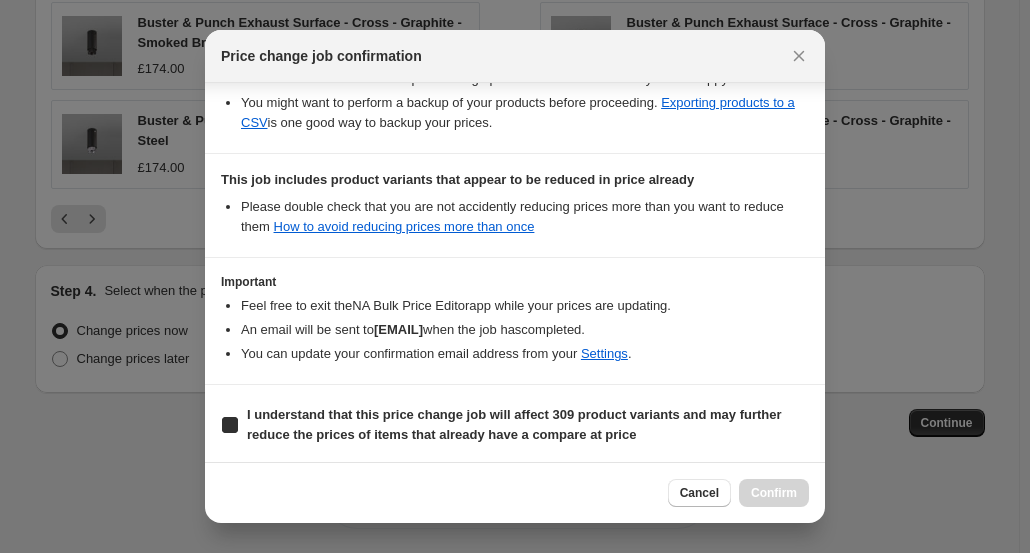 checkbox on "true" 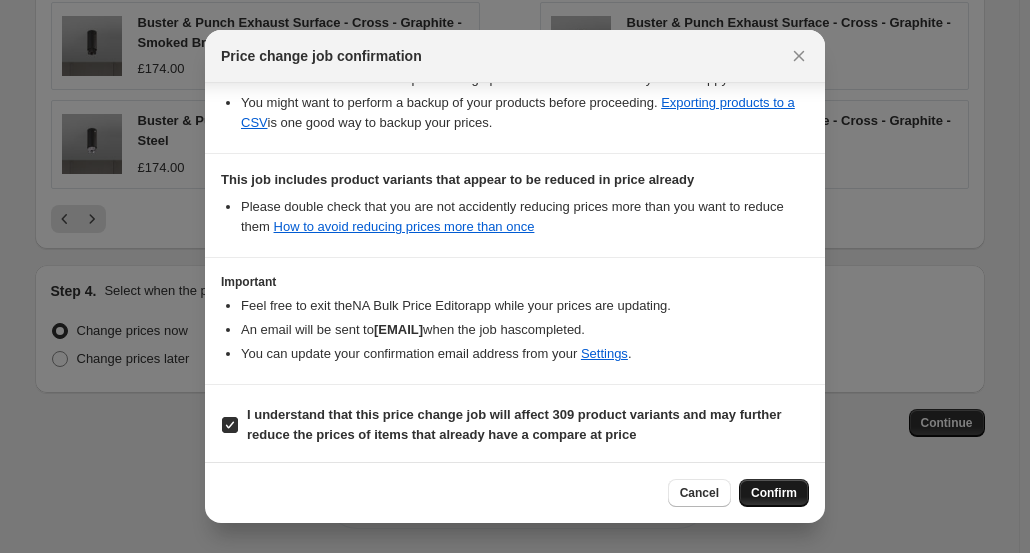 click on "Confirm" at bounding box center (774, 493) 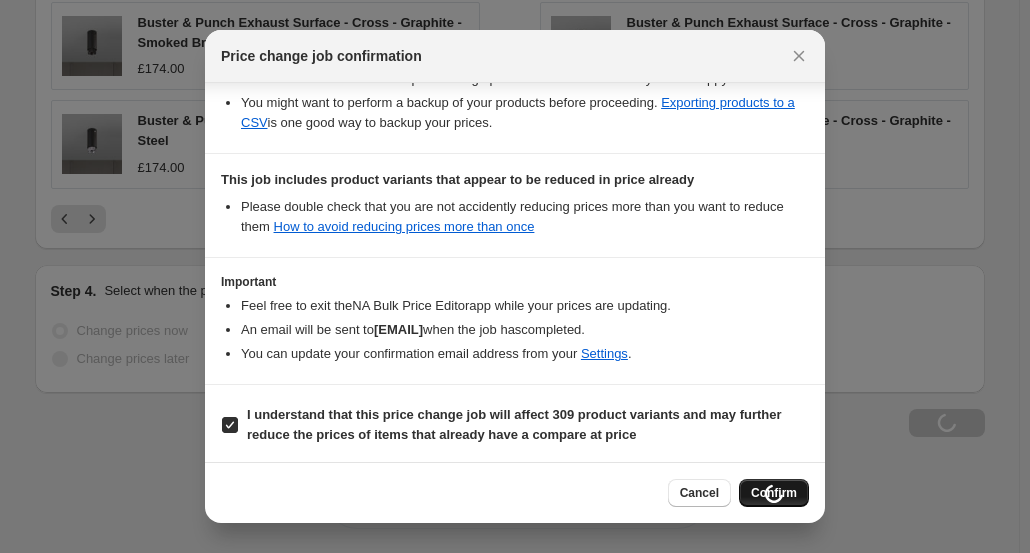 scroll, scrollTop: 1759, scrollLeft: 0, axis: vertical 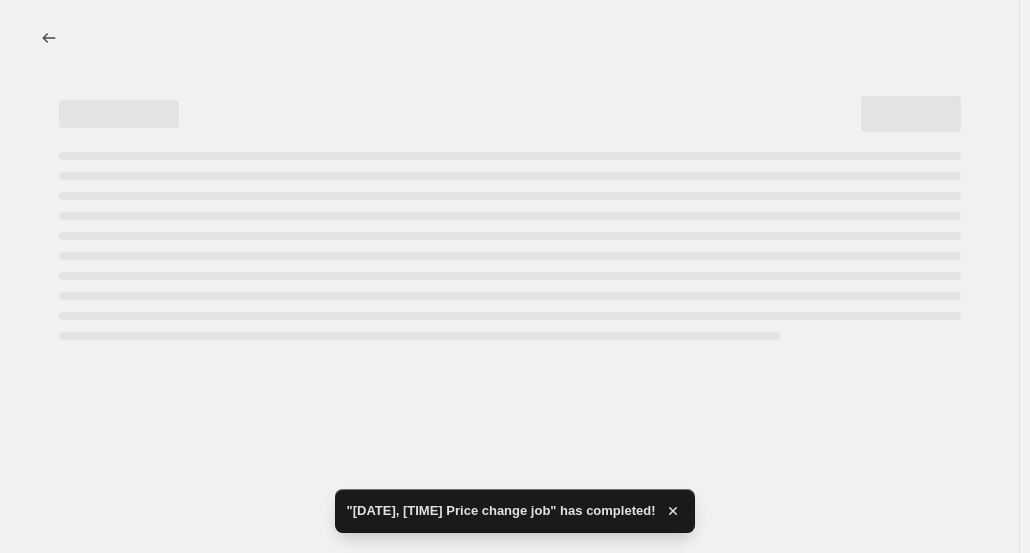 select on "percentage" 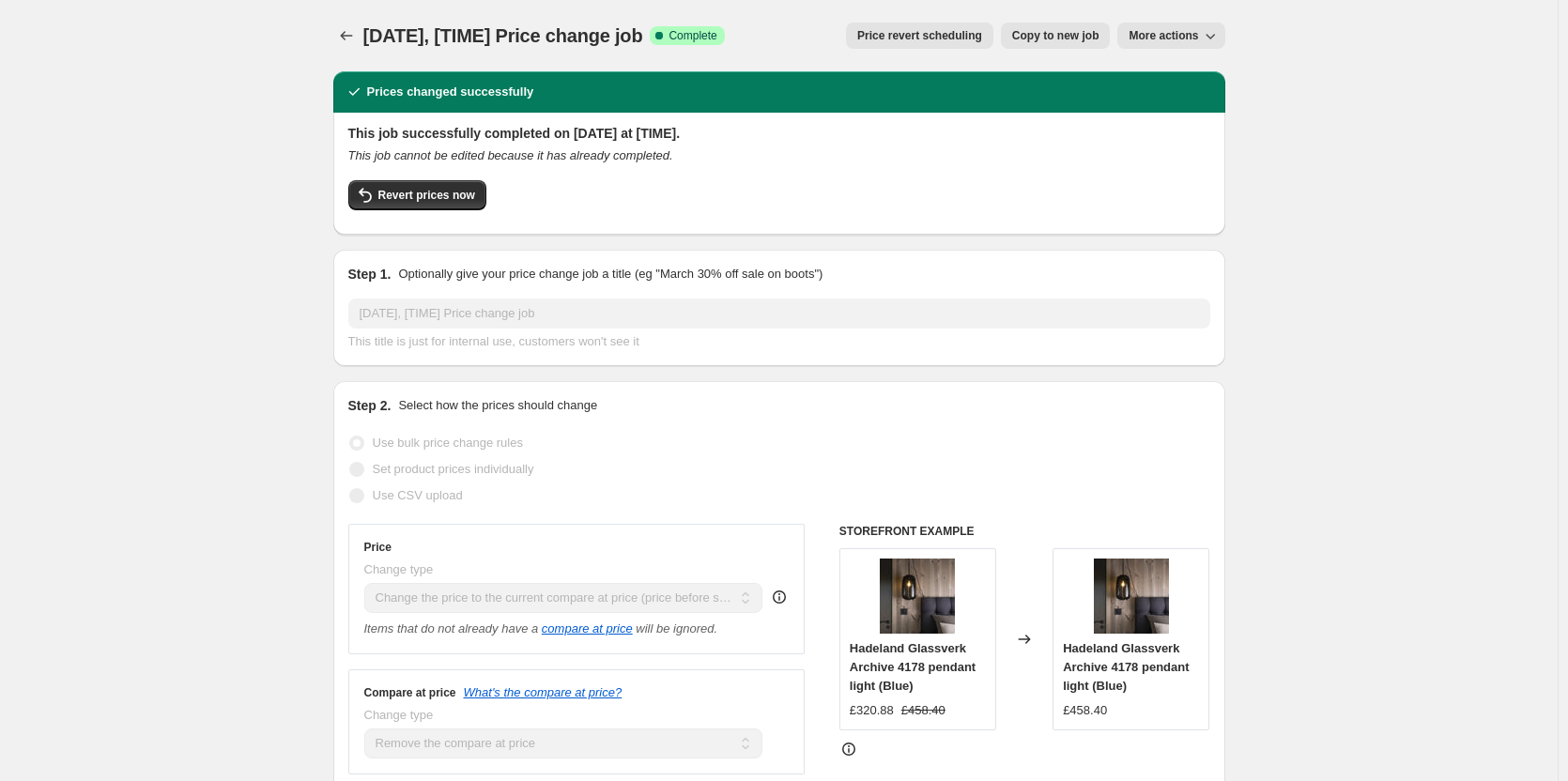 select on "ecap" 